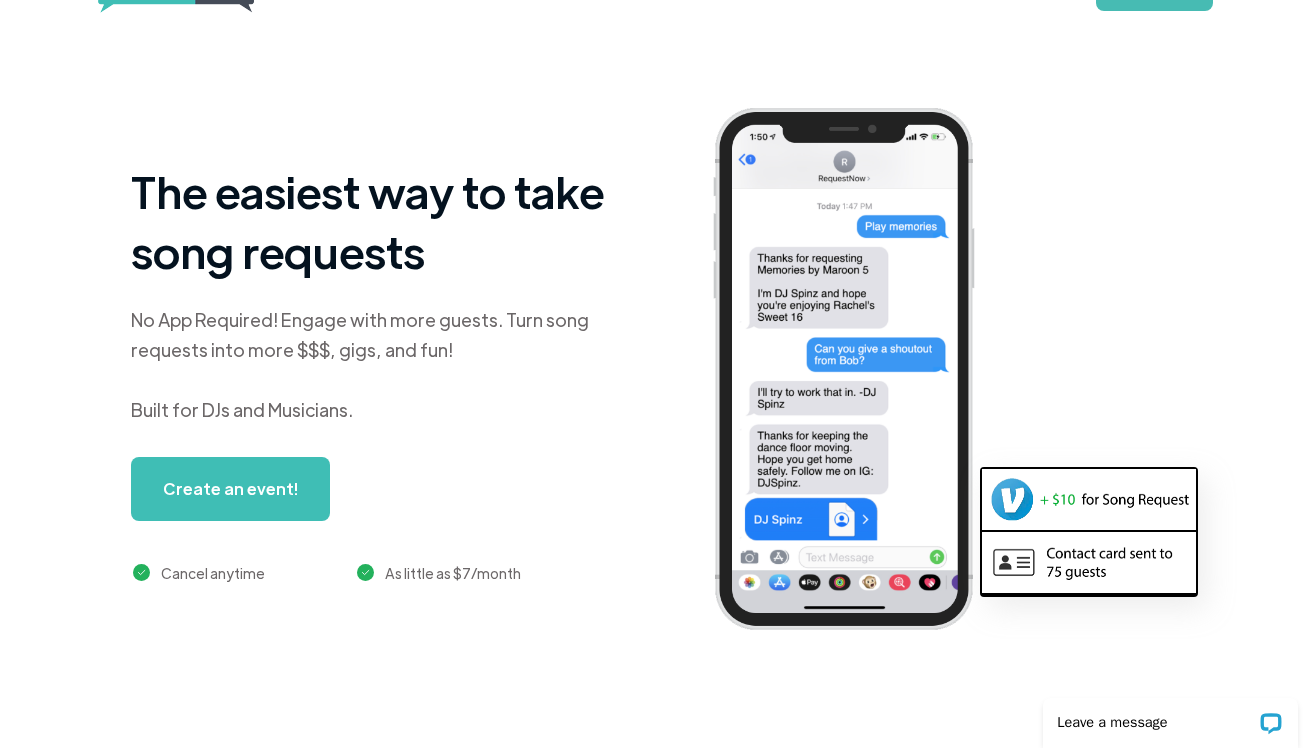 scroll, scrollTop: 0, scrollLeft: 0, axis: both 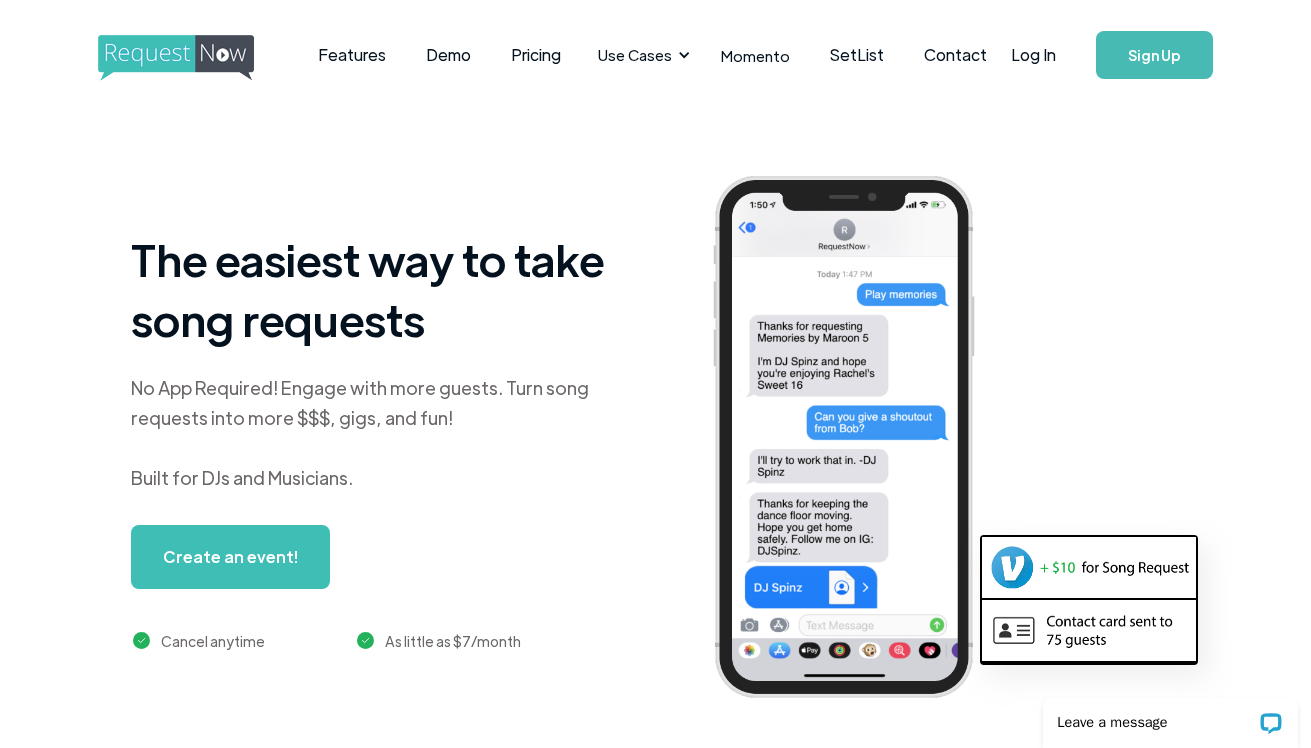 click at bounding box center [194, 58] 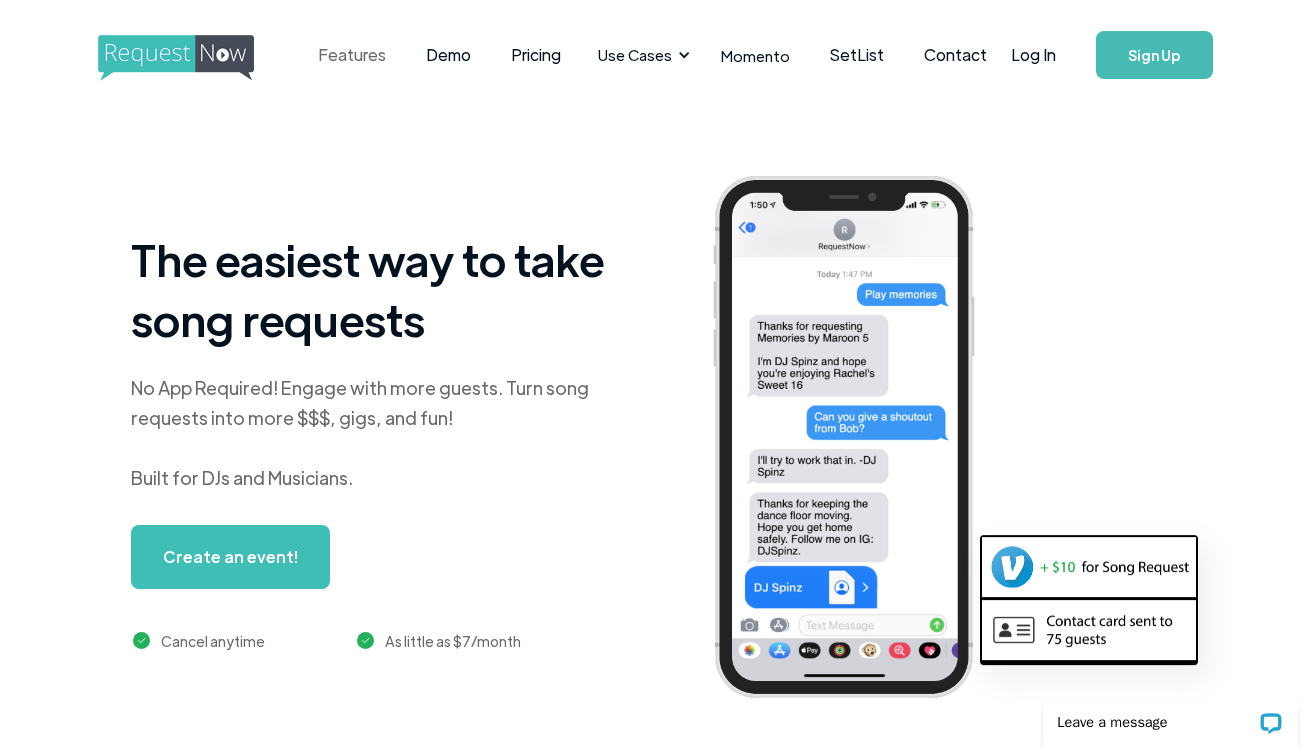 scroll, scrollTop: 0, scrollLeft: 0, axis: both 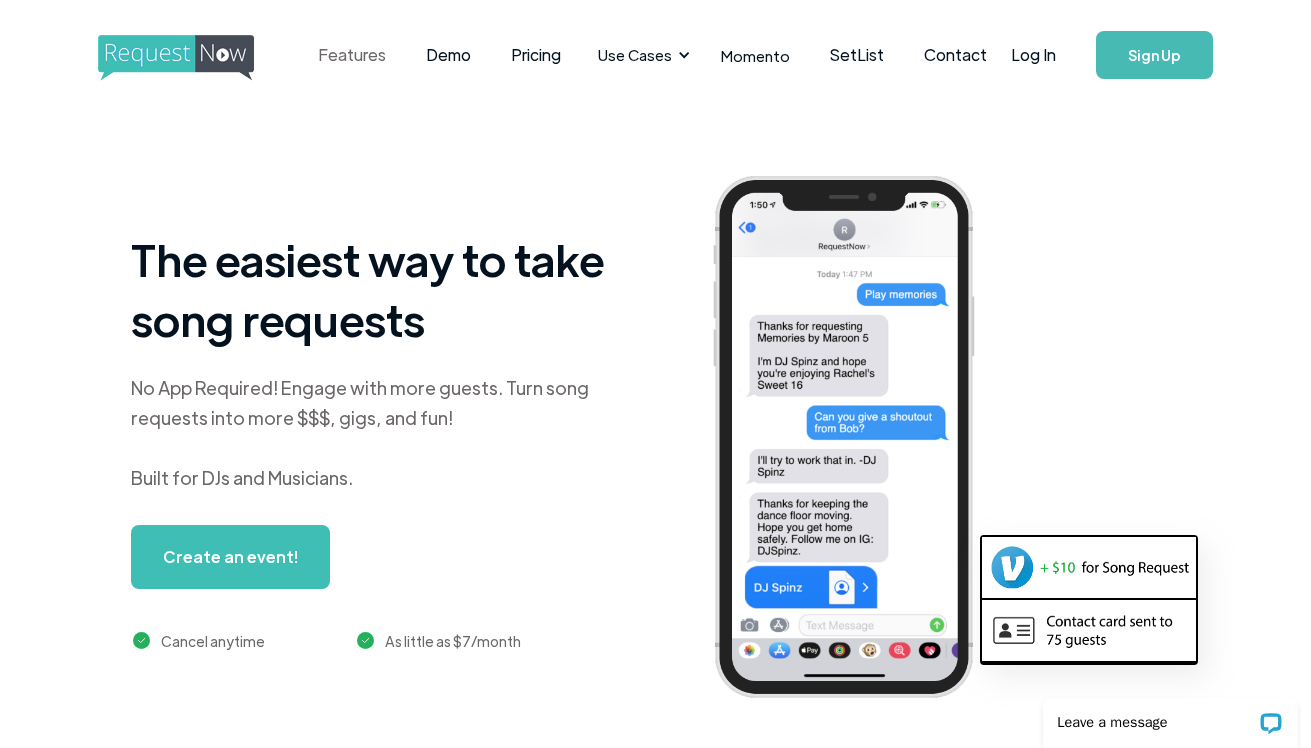 click on "Features" at bounding box center [352, 55] 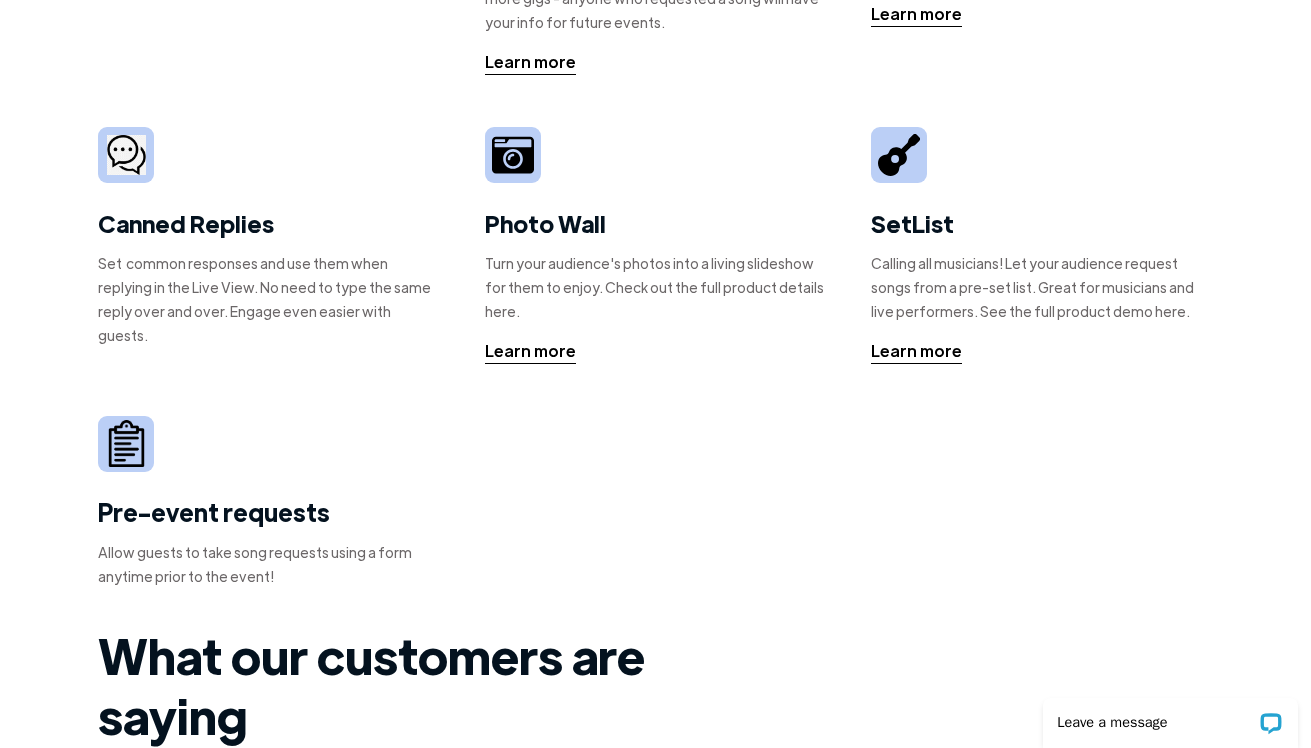 scroll, scrollTop: 0, scrollLeft: 0, axis: both 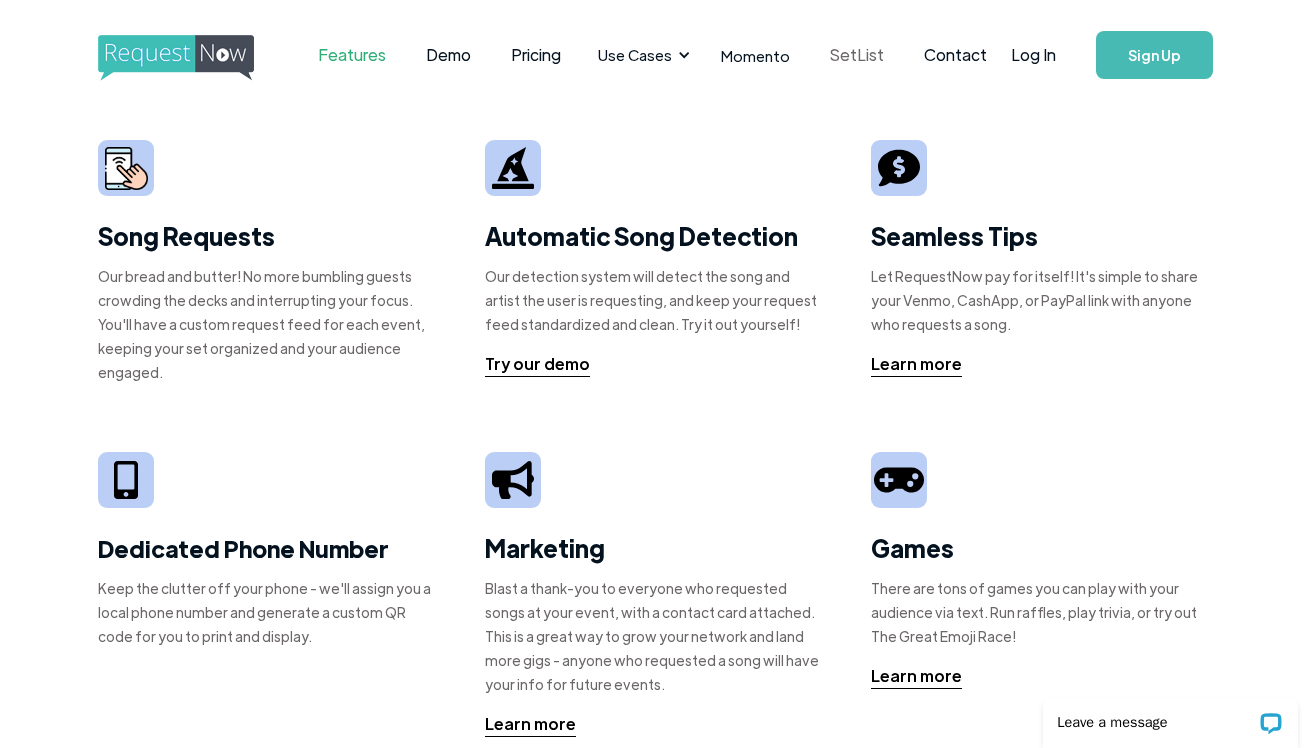 click on "SetList" at bounding box center (857, 55) 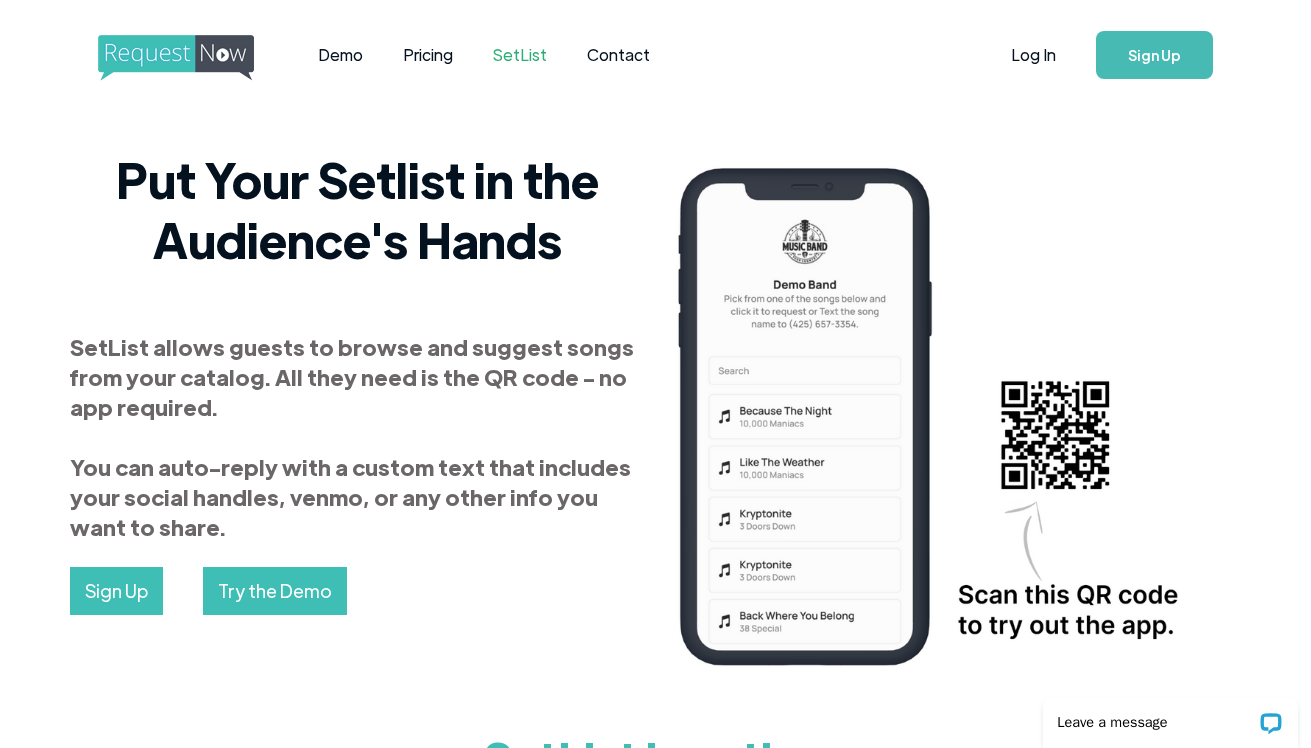 scroll, scrollTop: 0, scrollLeft: 0, axis: both 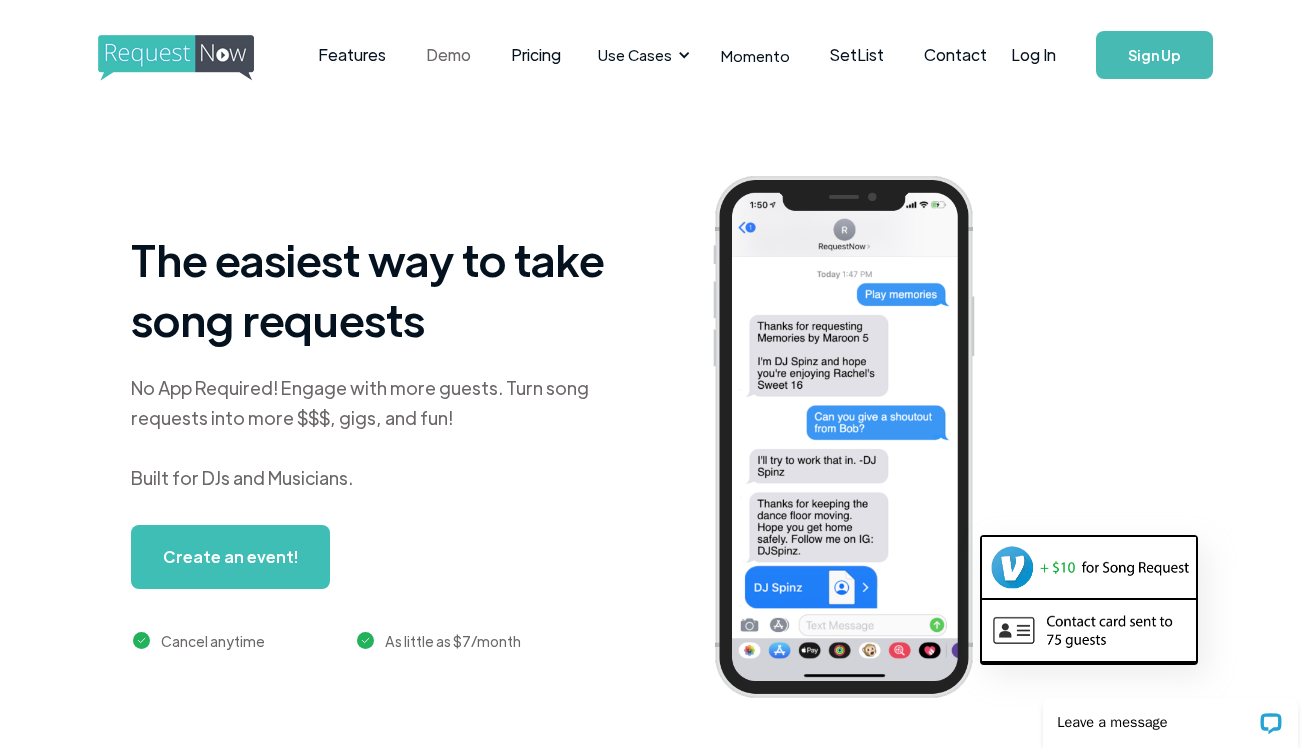 click on "Demo" at bounding box center (448, 55) 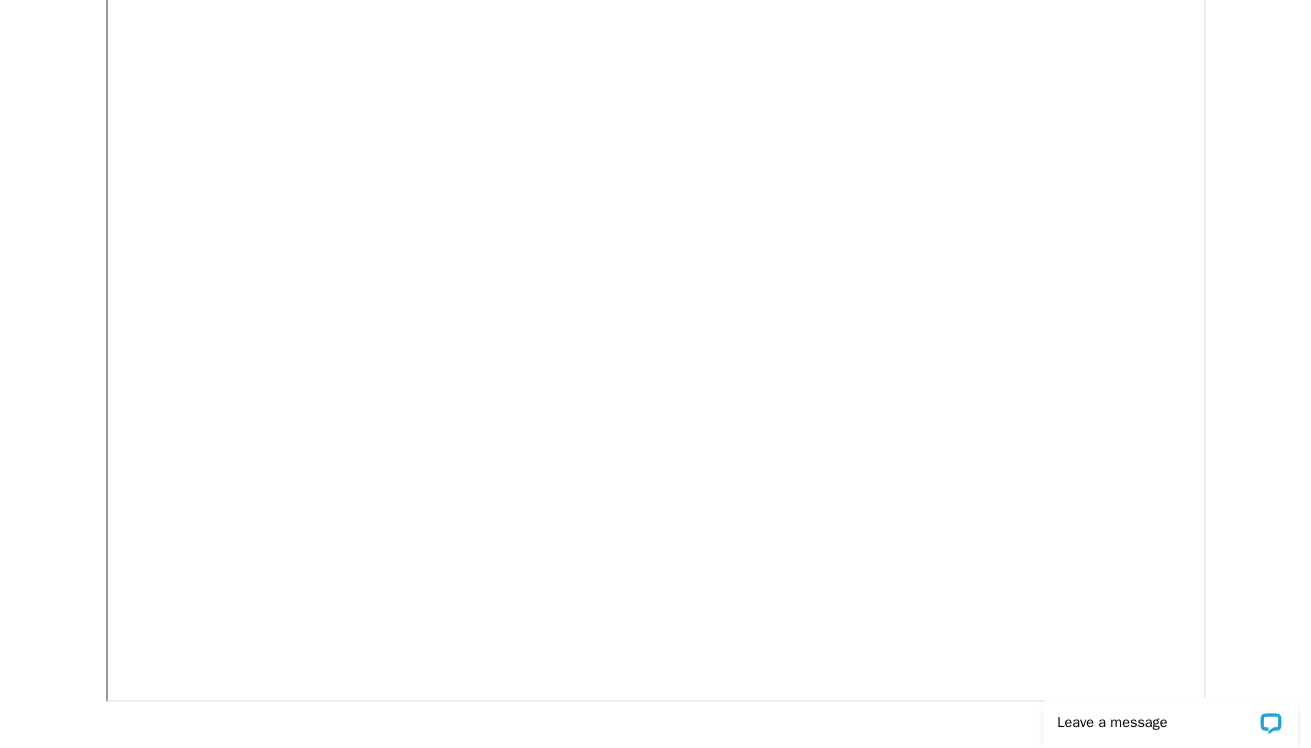 scroll, scrollTop: 0, scrollLeft: 0, axis: both 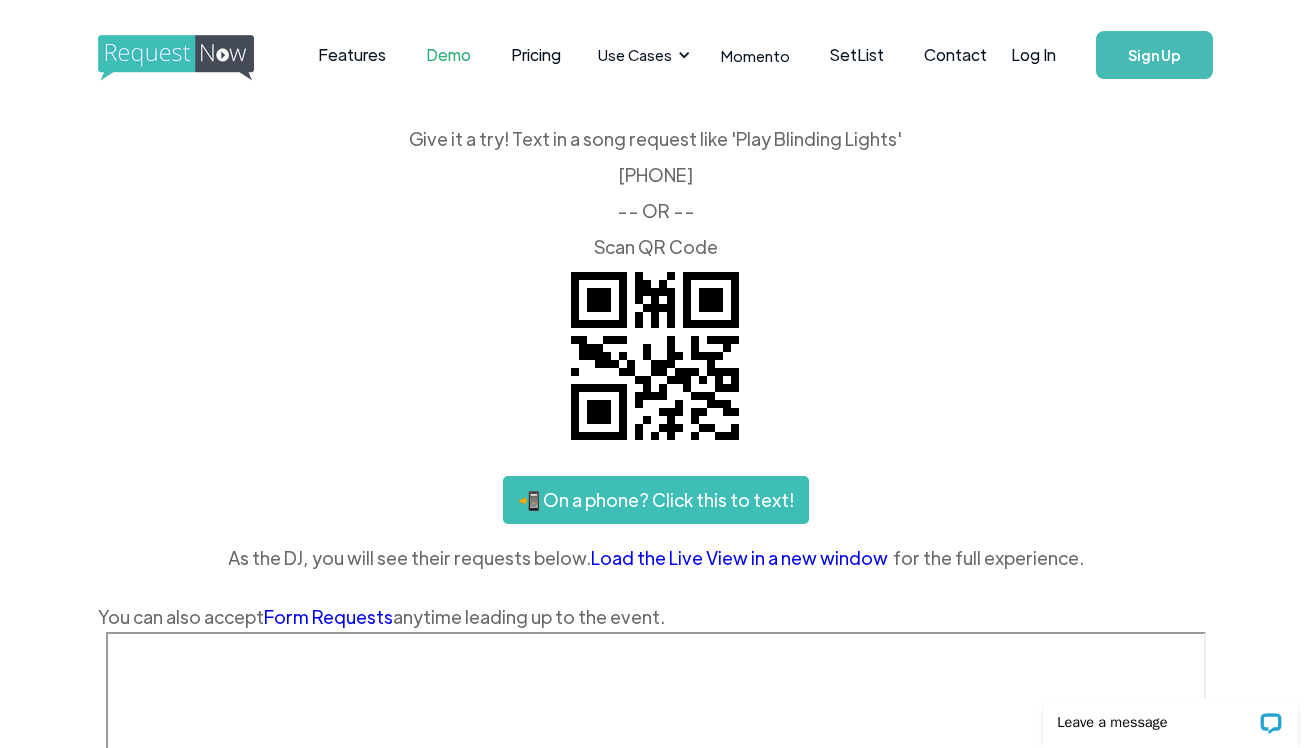 click at bounding box center [194, 58] 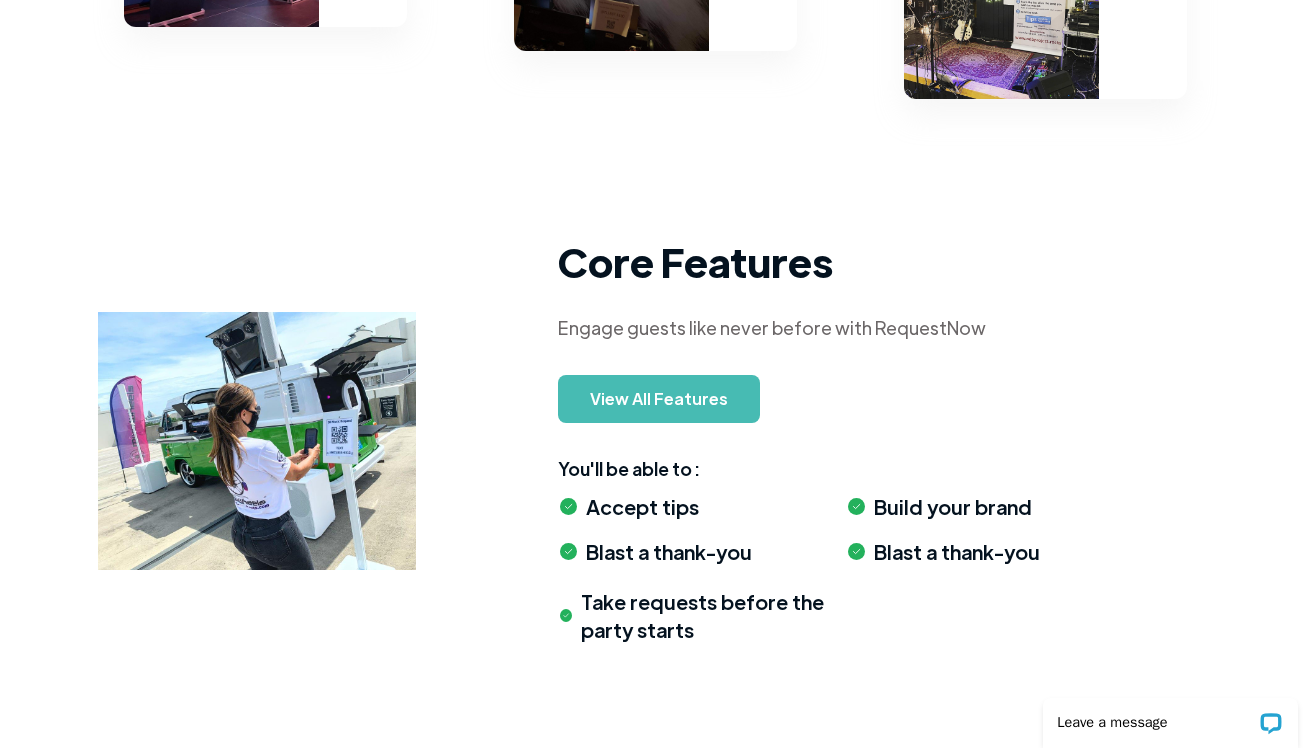 scroll, scrollTop: 1710, scrollLeft: 0, axis: vertical 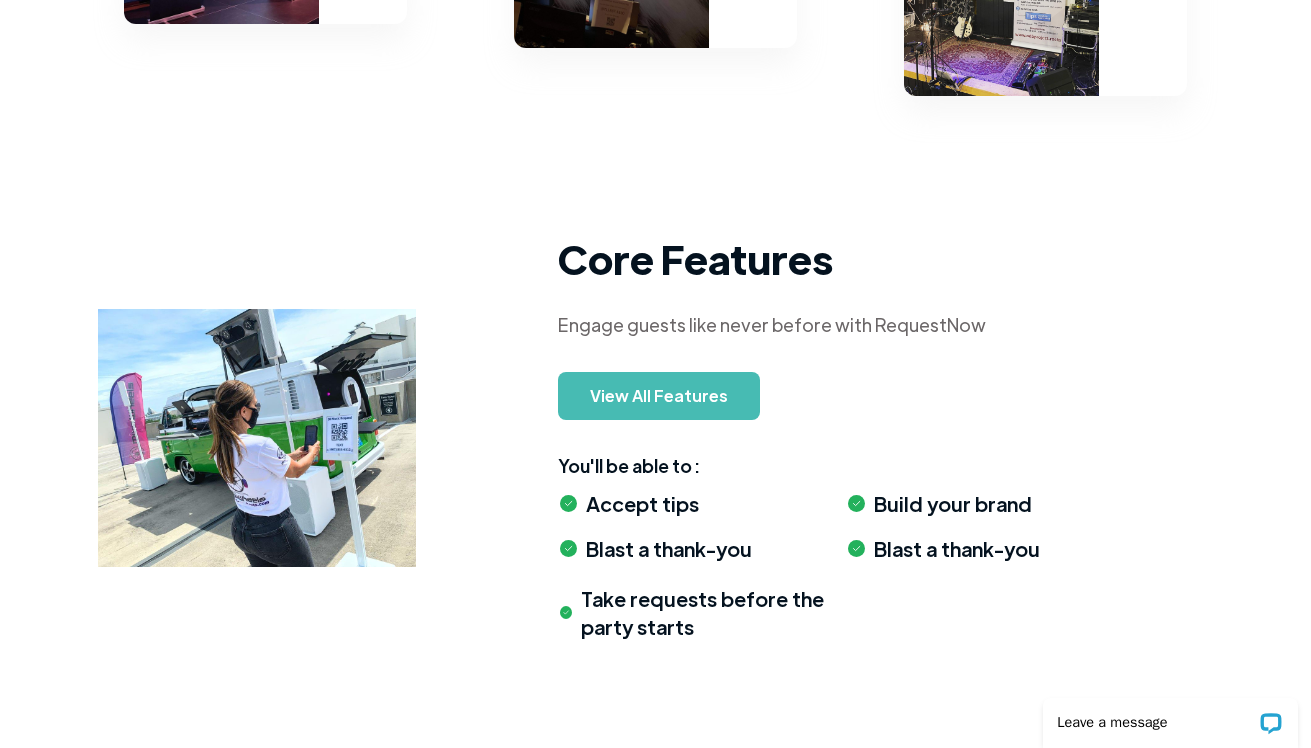 click on "View All Features" at bounding box center [659, 396] 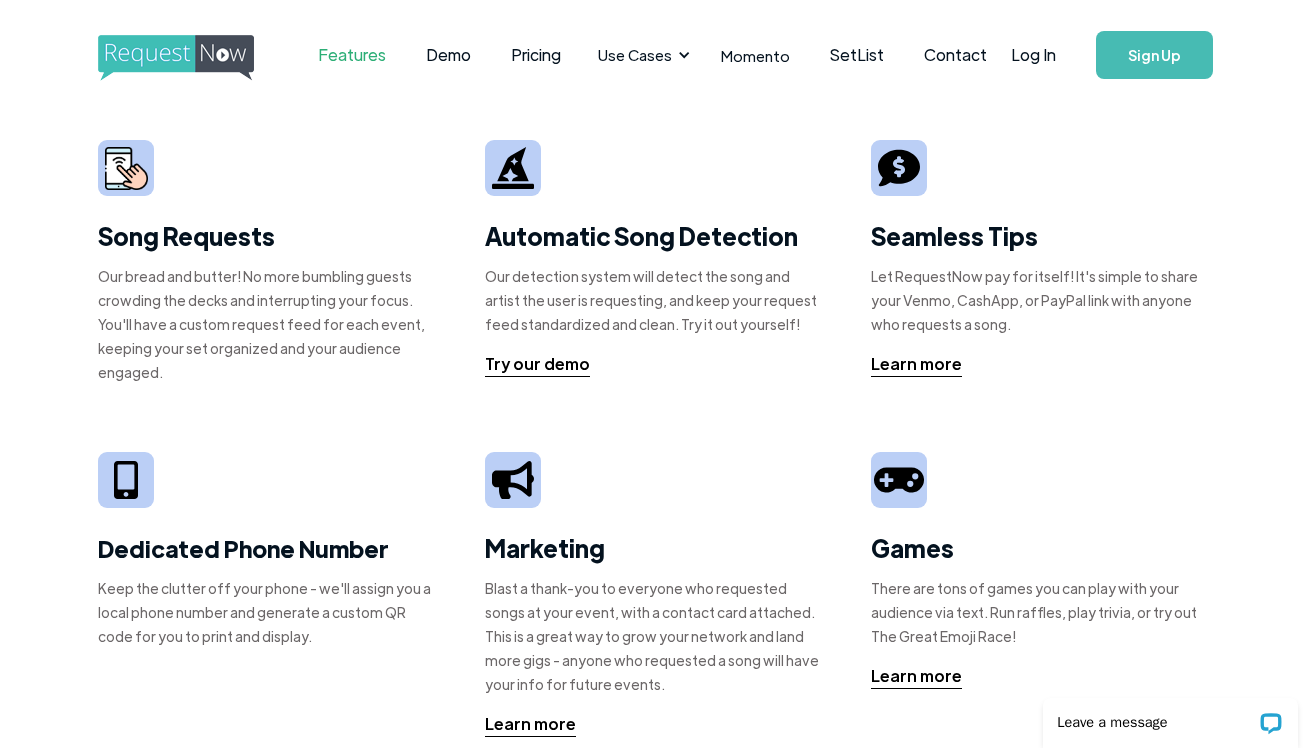 scroll, scrollTop: 0, scrollLeft: 0, axis: both 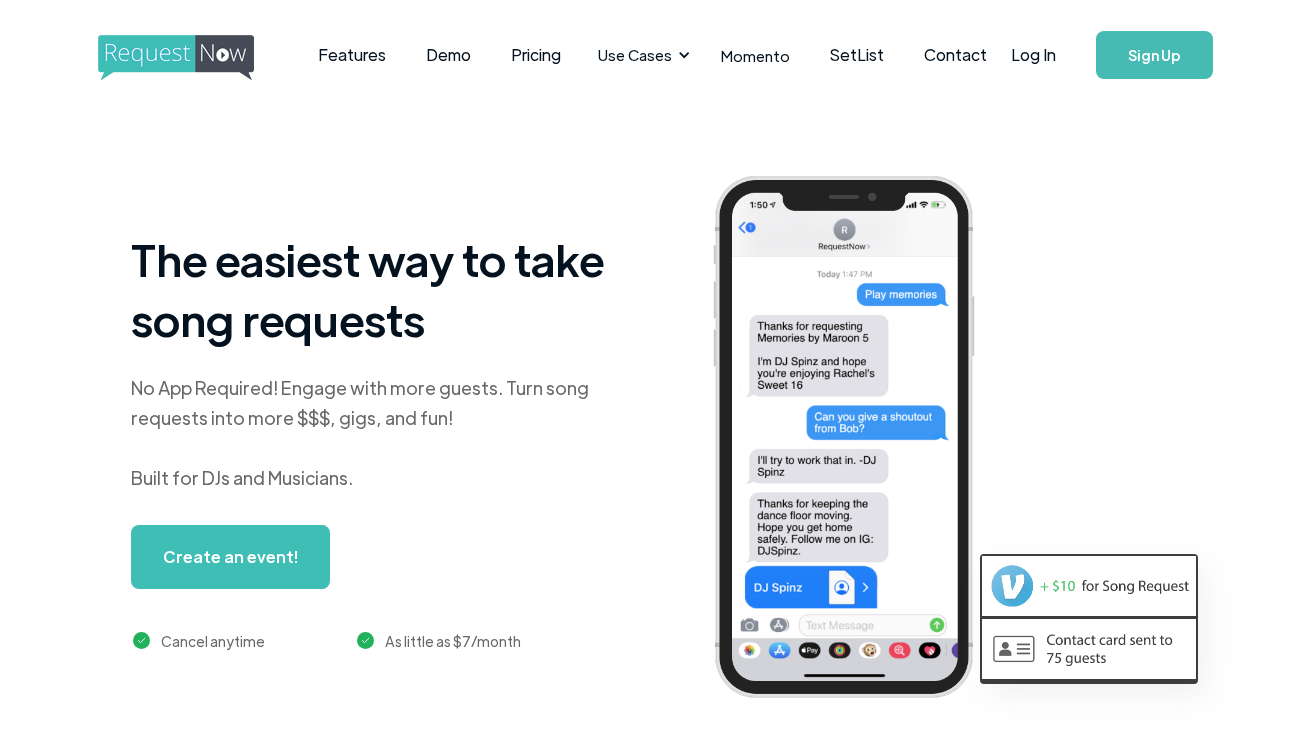 click at bounding box center (194, 58) 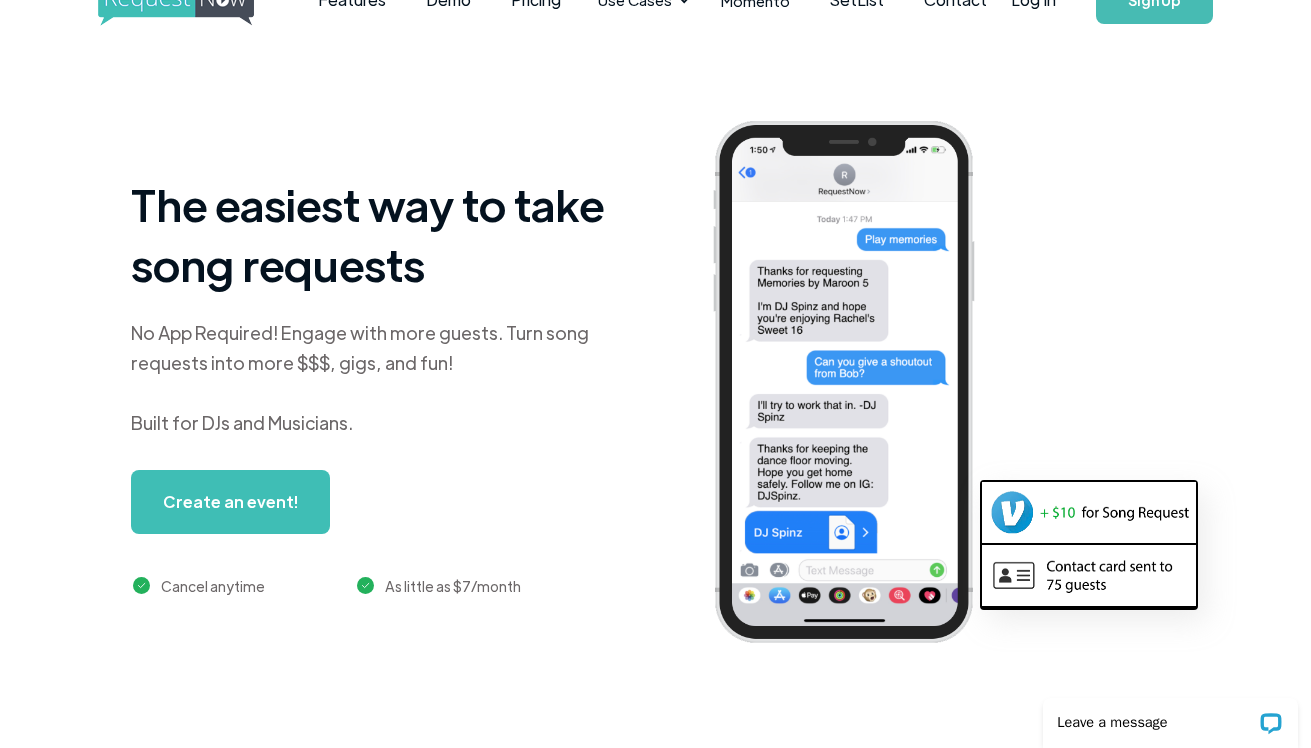 scroll, scrollTop: 0, scrollLeft: 0, axis: both 